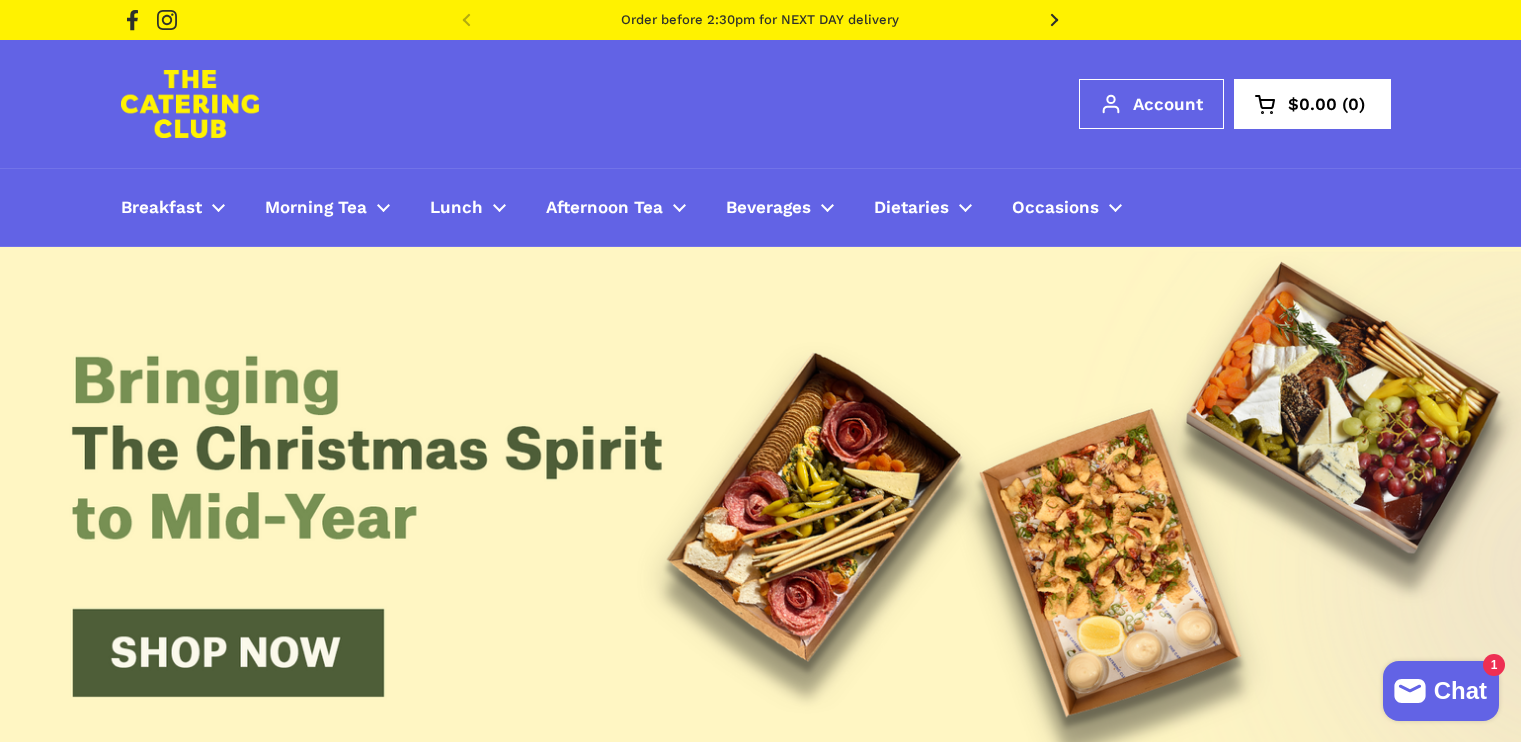 scroll, scrollTop: 0, scrollLeft: 0, axis: both 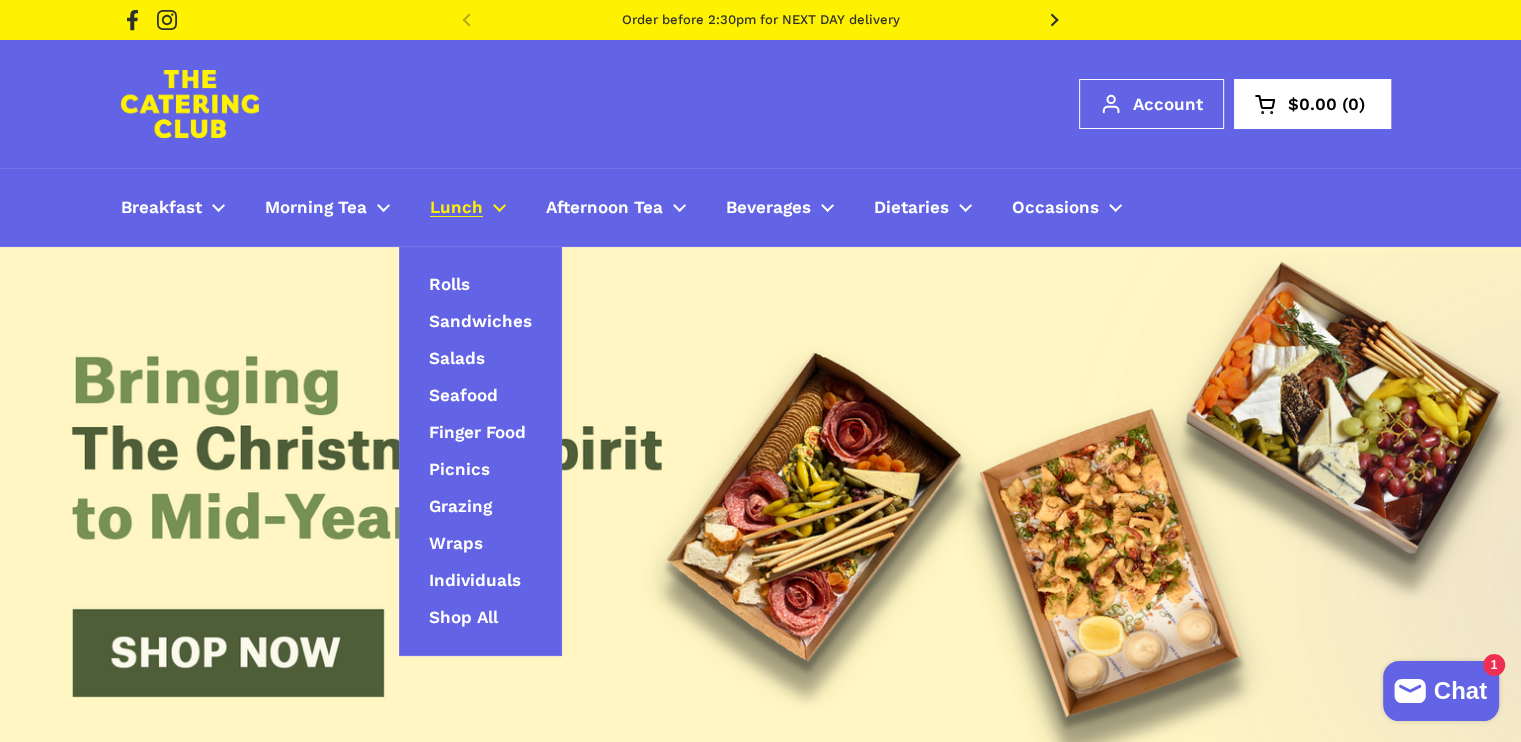 click on "Lunch" at bounding box center [456, 208] 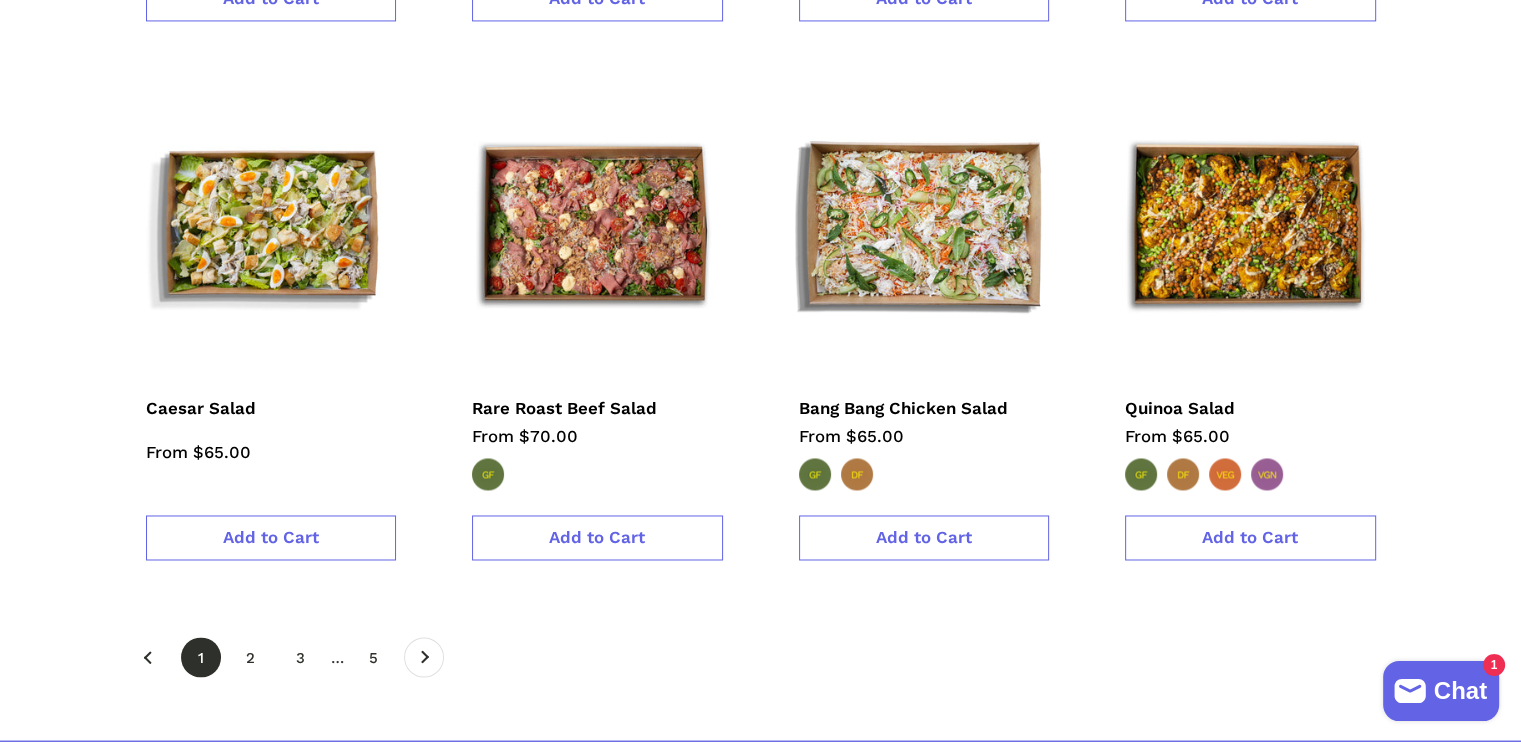 scroll, scrollTop: 3195, scrollLeft: 0, axis: vertical 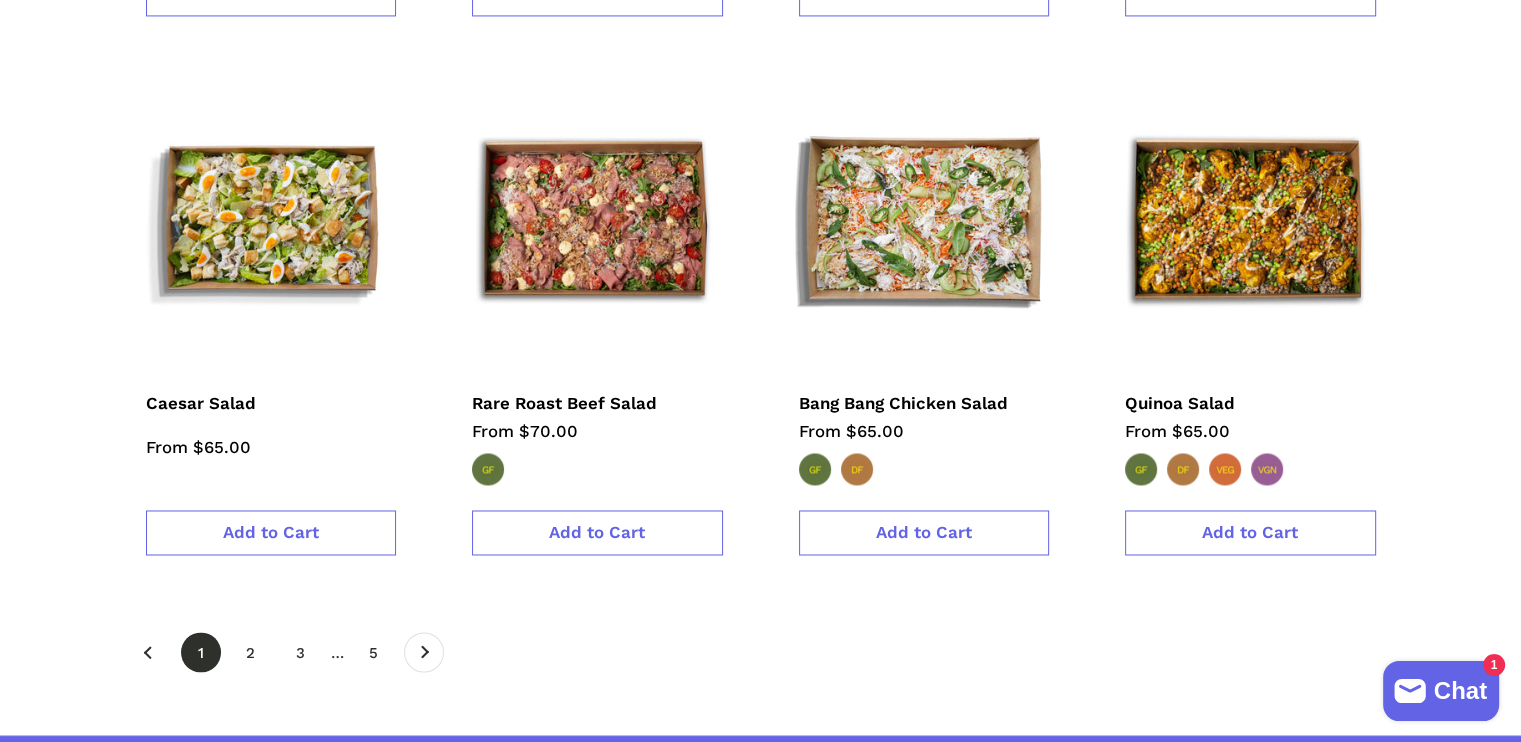 drag, startPoint x: 1535, startPoint y: 75, endPoint x: 1535, endPoint y: 573, distance: 498 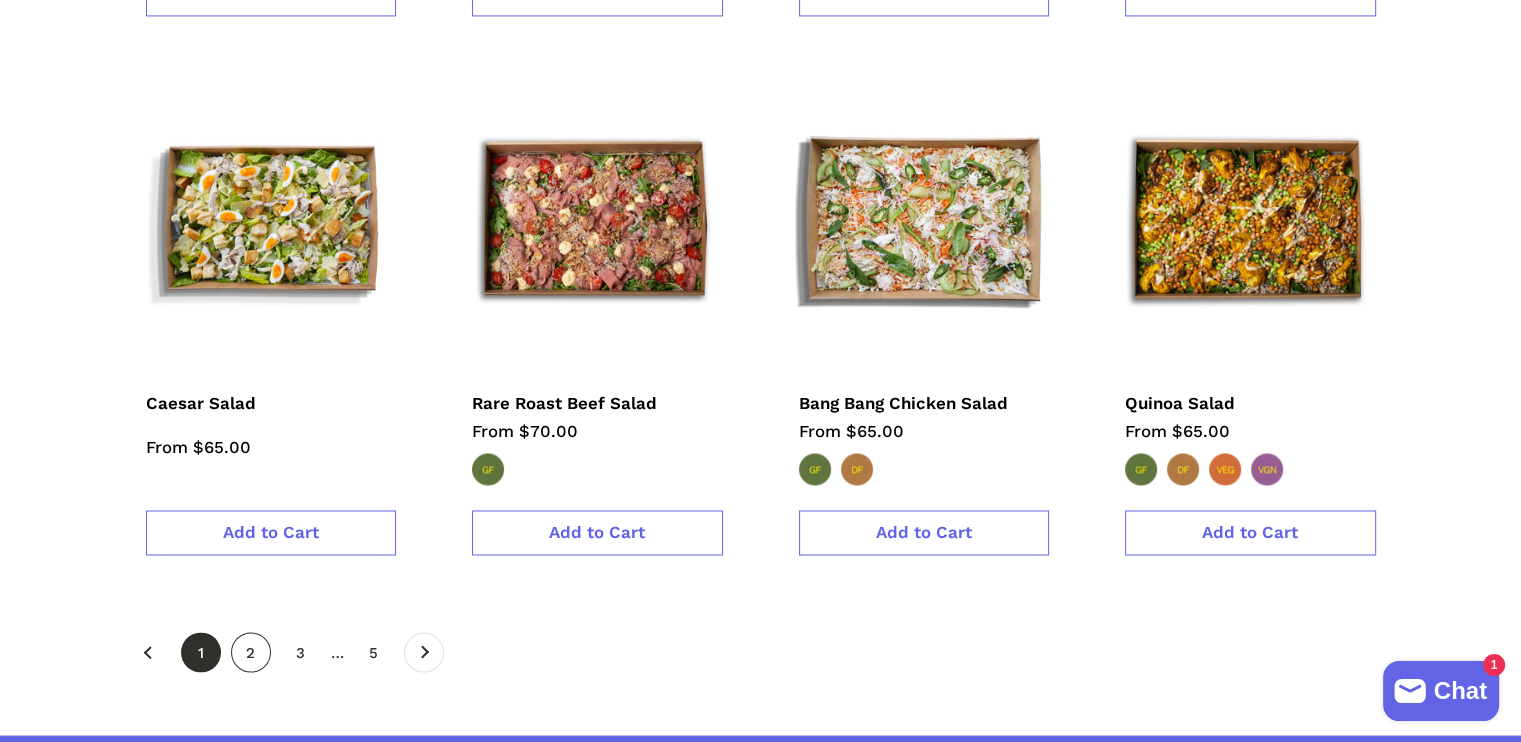 click on "page  2" at bounding box center (251, 652) 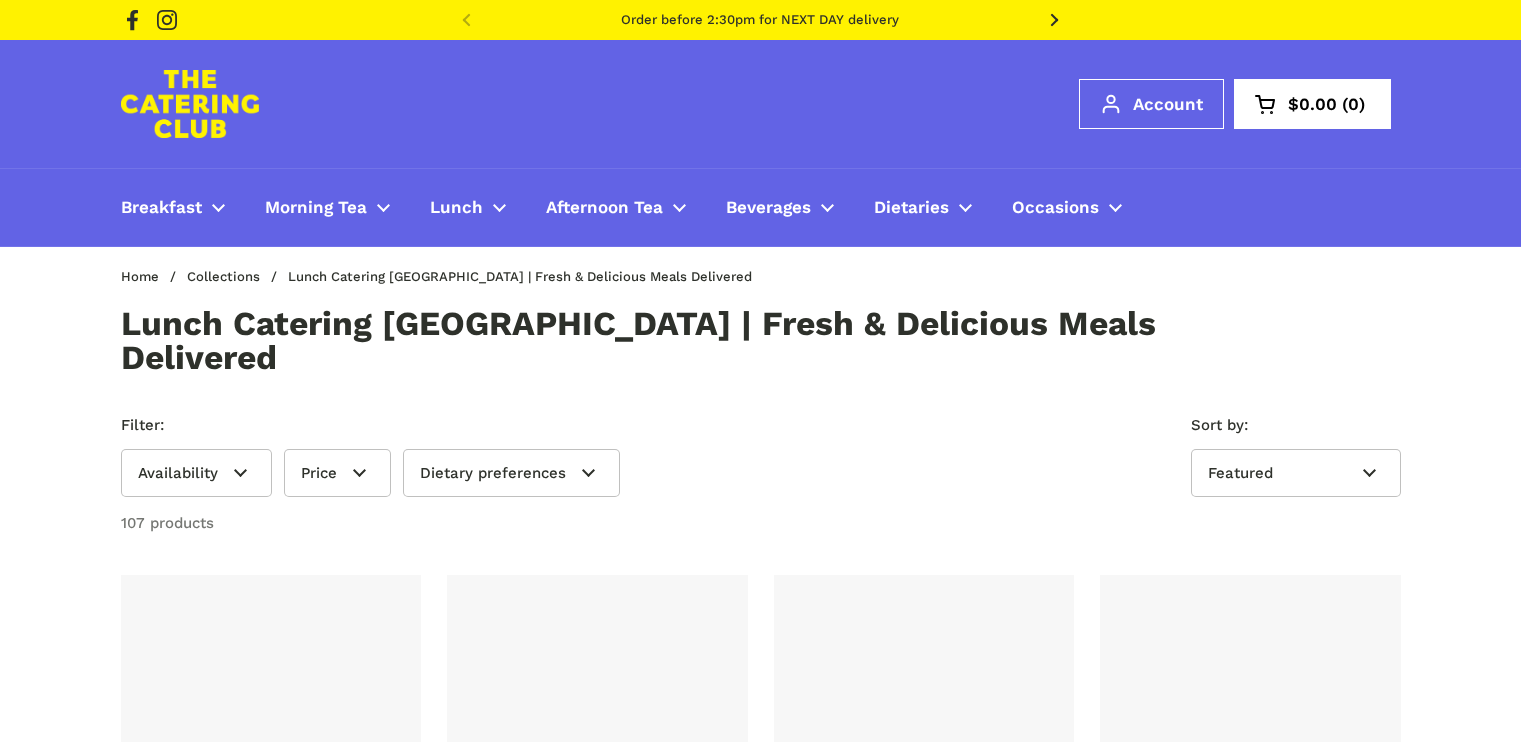 scroll, scrollTop: 0, scrollLeft: 0, axis: both 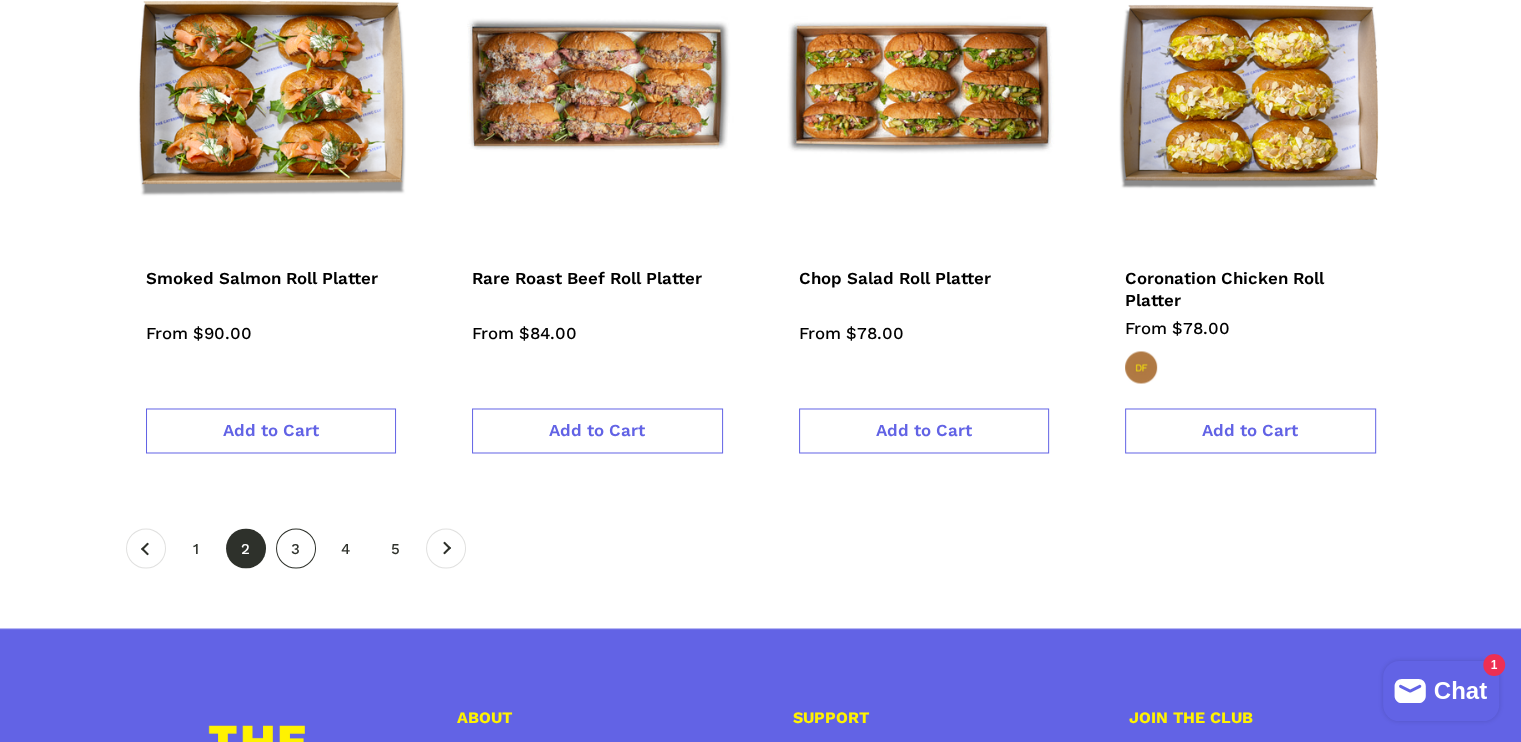 click on "page  3" at bounding box center [296, 548] 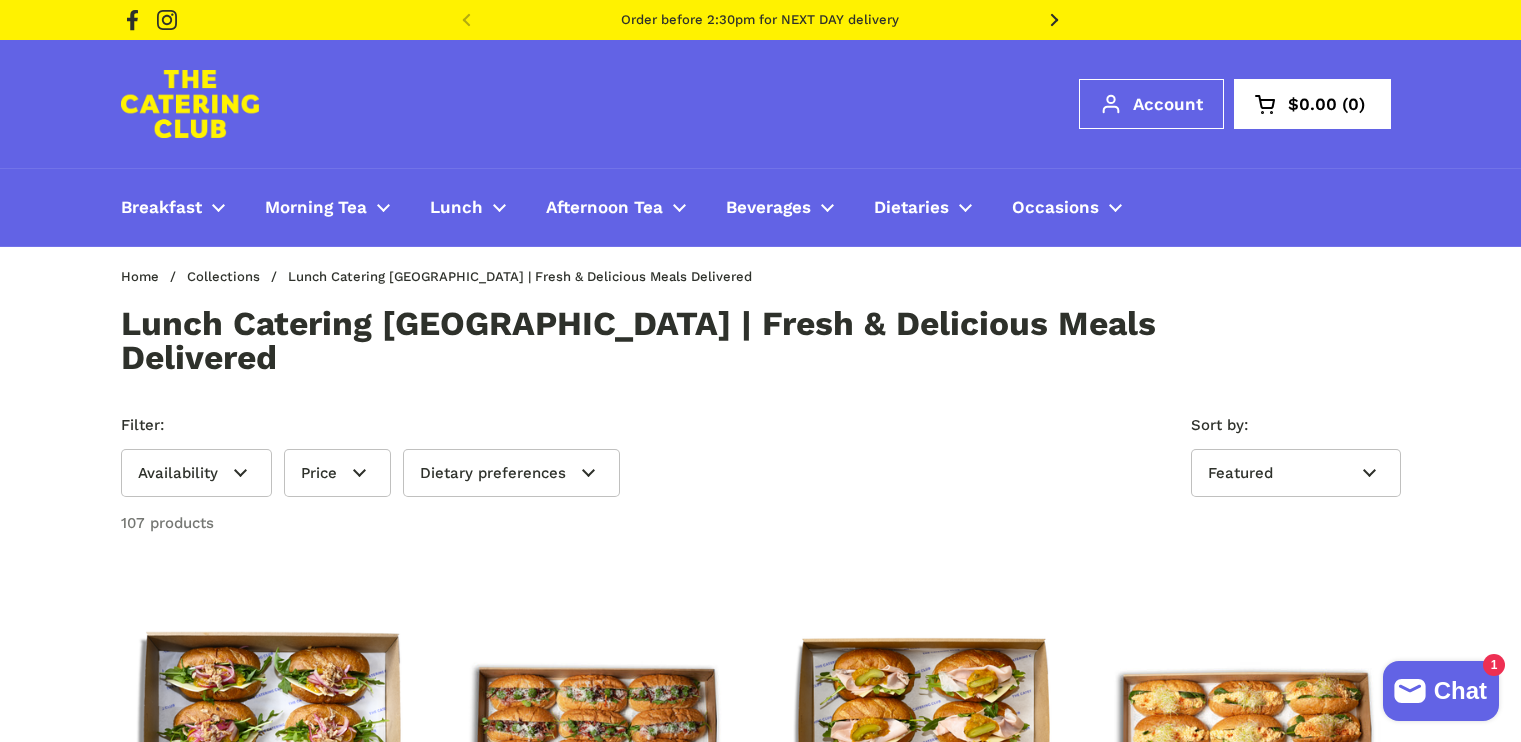 scroll, scrollTop: 0, scrollLeft: 0, axis: both 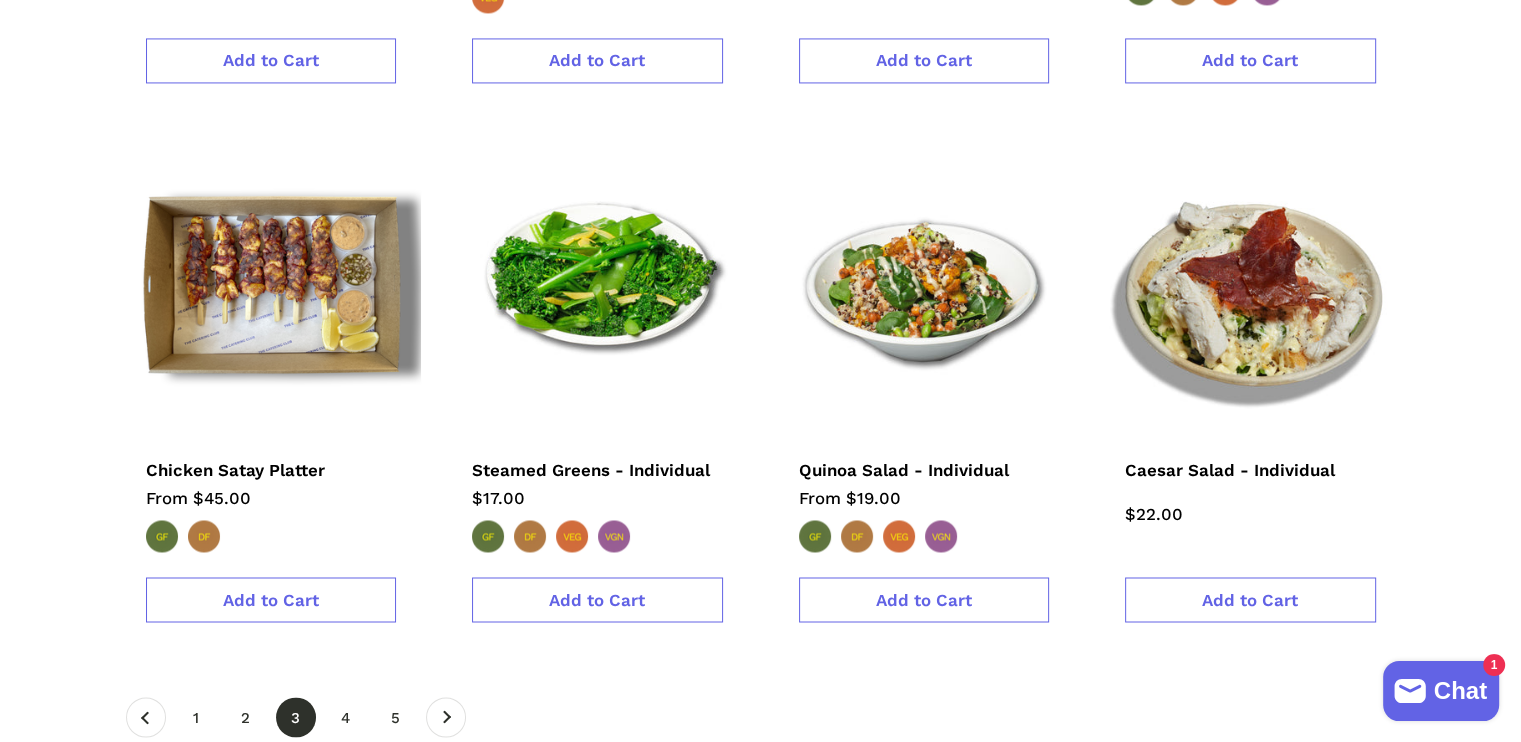 click on "page  4" at bounding box center [346, 717] 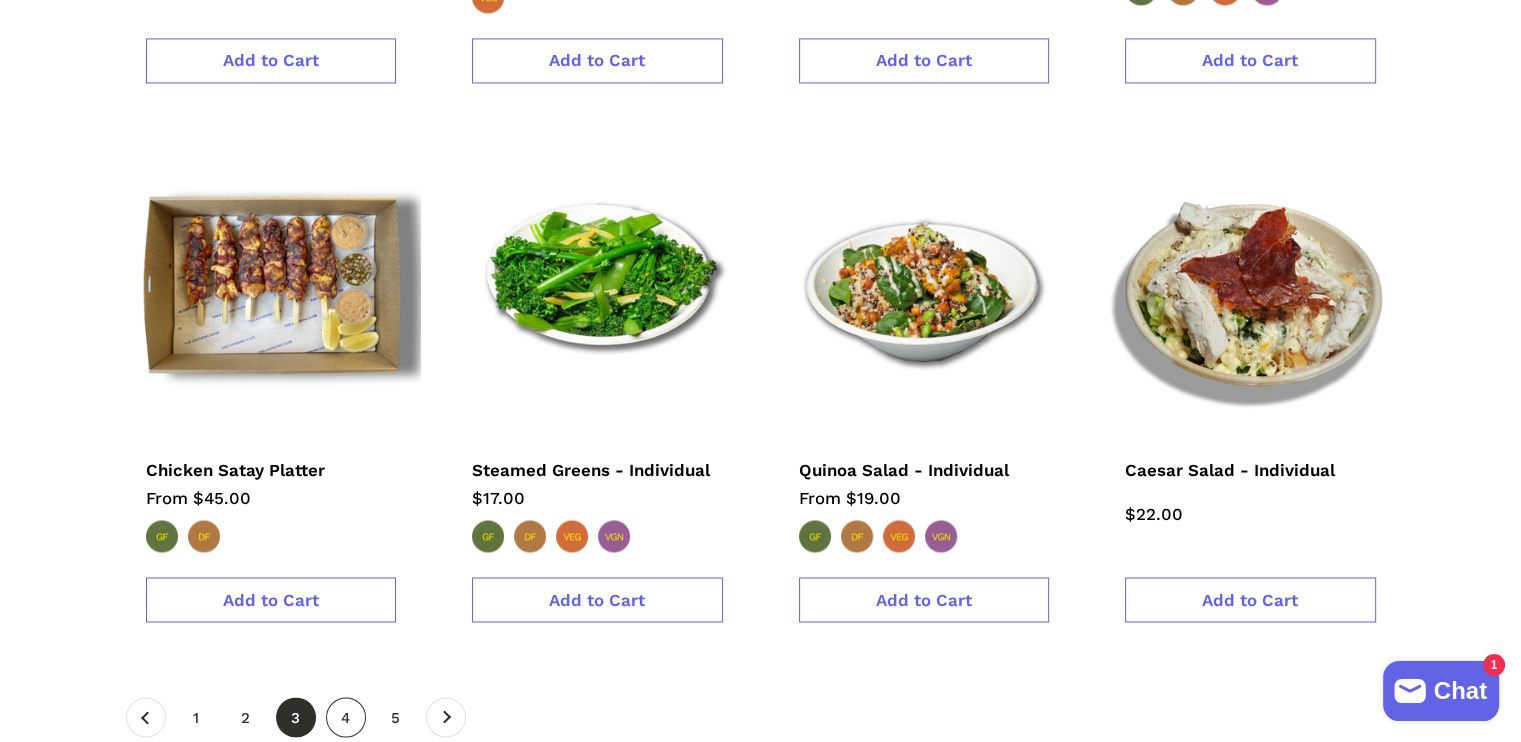click on "page  4" at bounding box center (346, 717) 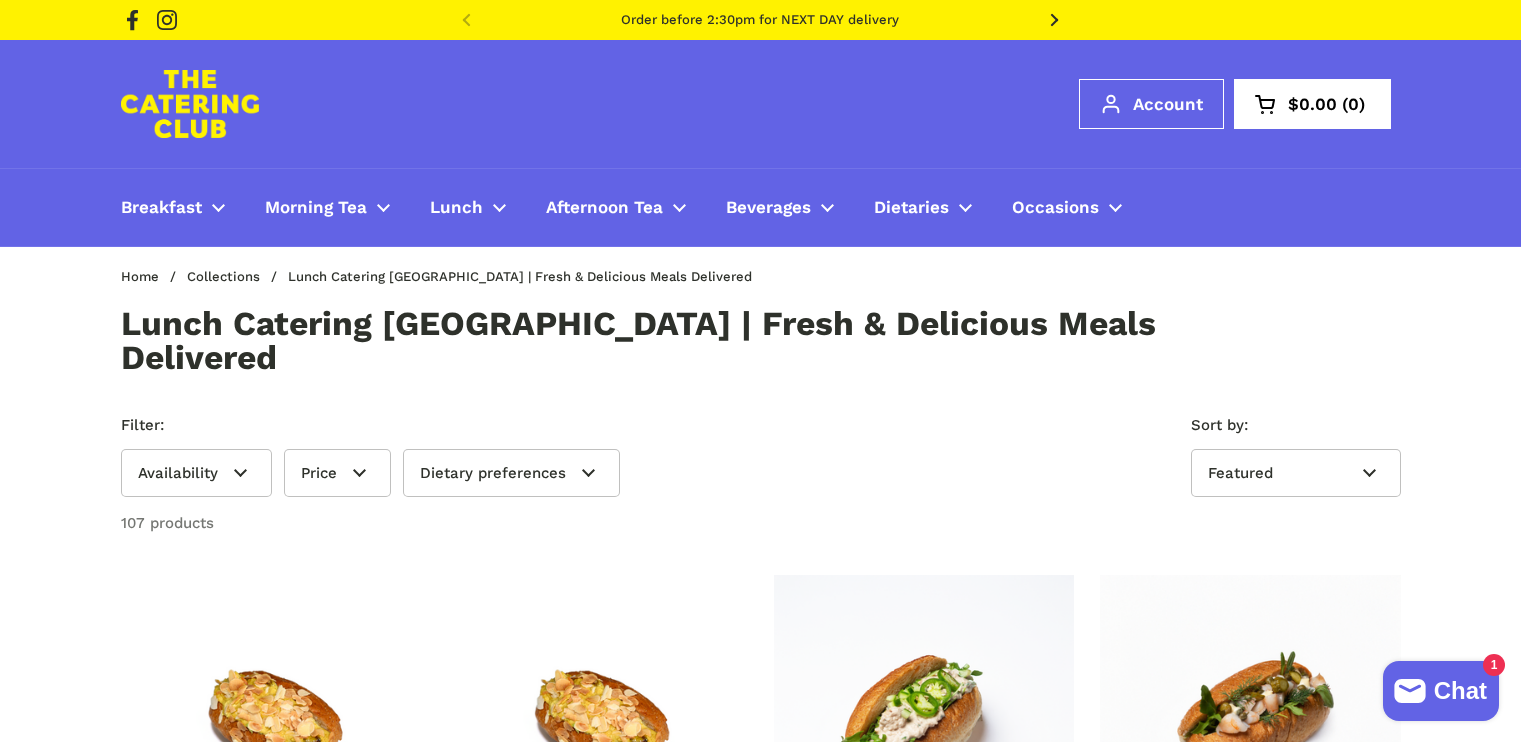 scroll, scrollTop: 0, scrollLeft: 0, axis: both 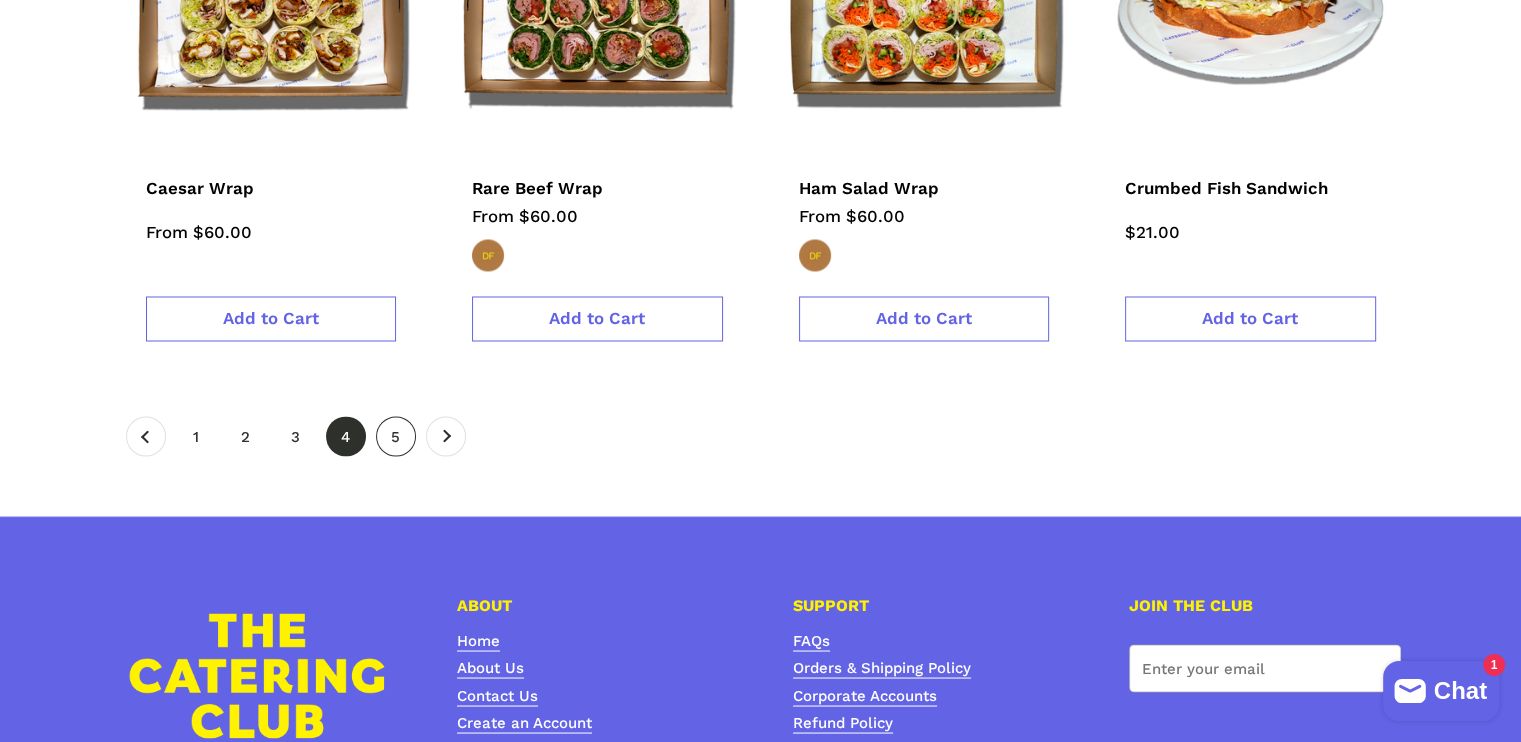 click on "page  5" at bounding box center (396, 436) 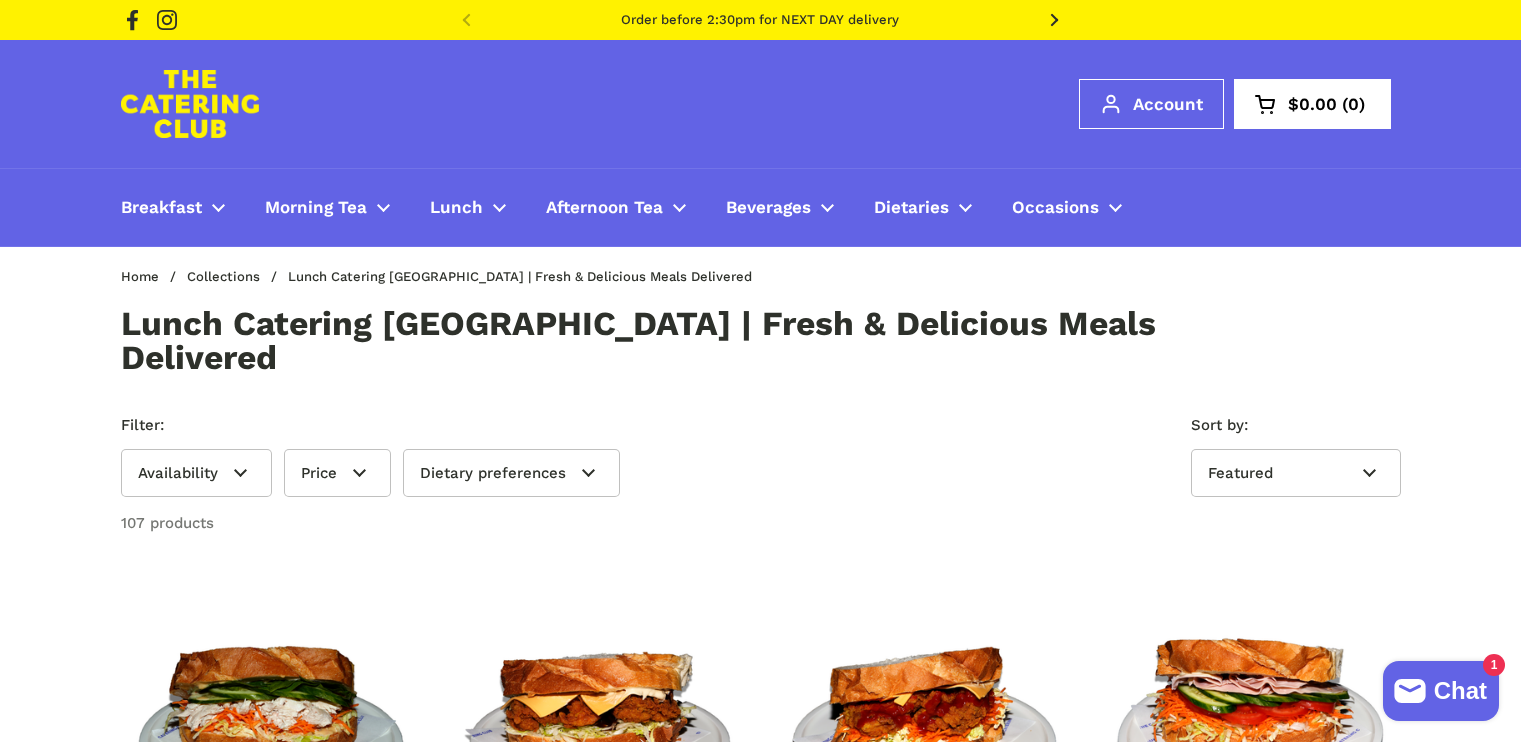 scroll, scrollTop: 0, scrollLeft: 0, axis: both 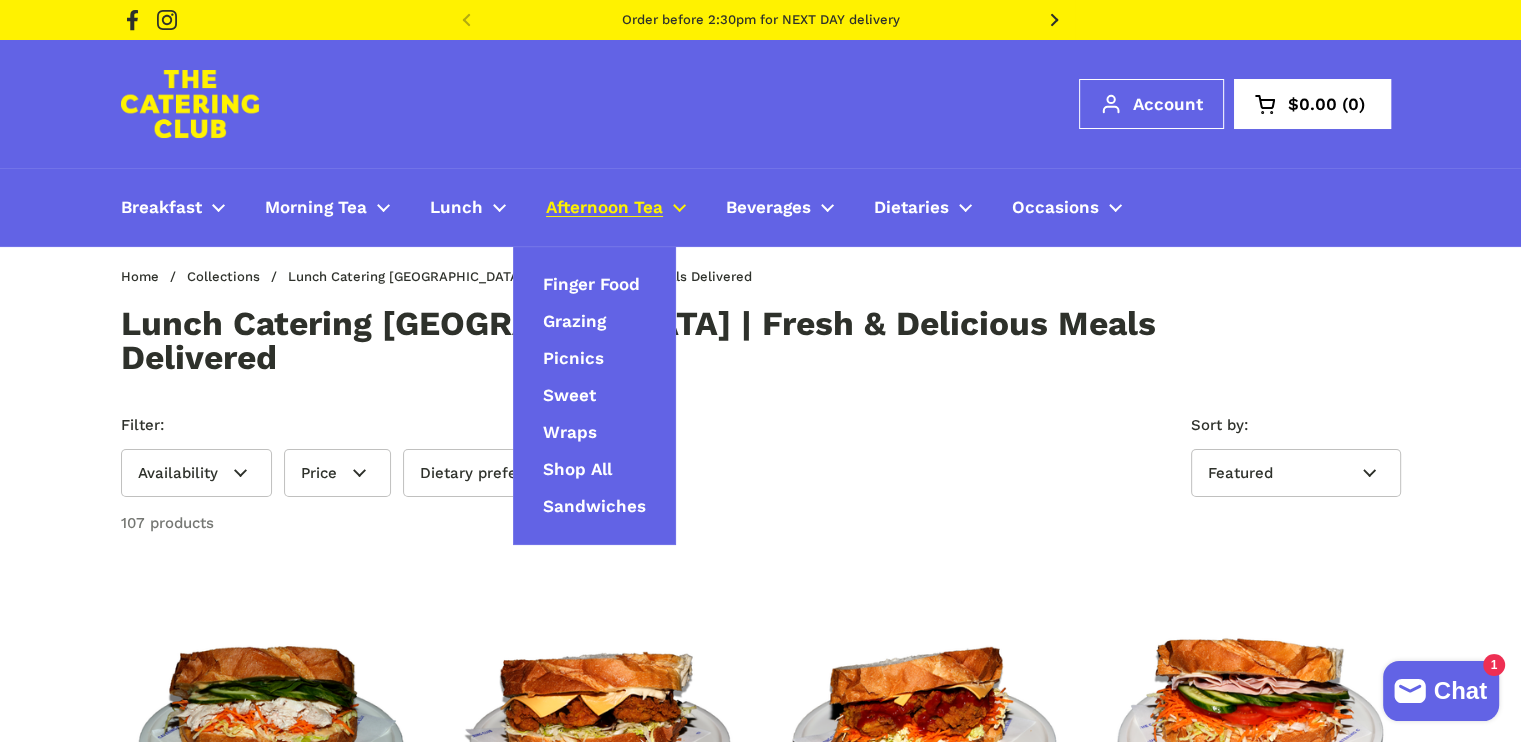 click on "Afternoon Tea" at bounding box center (616, 207) 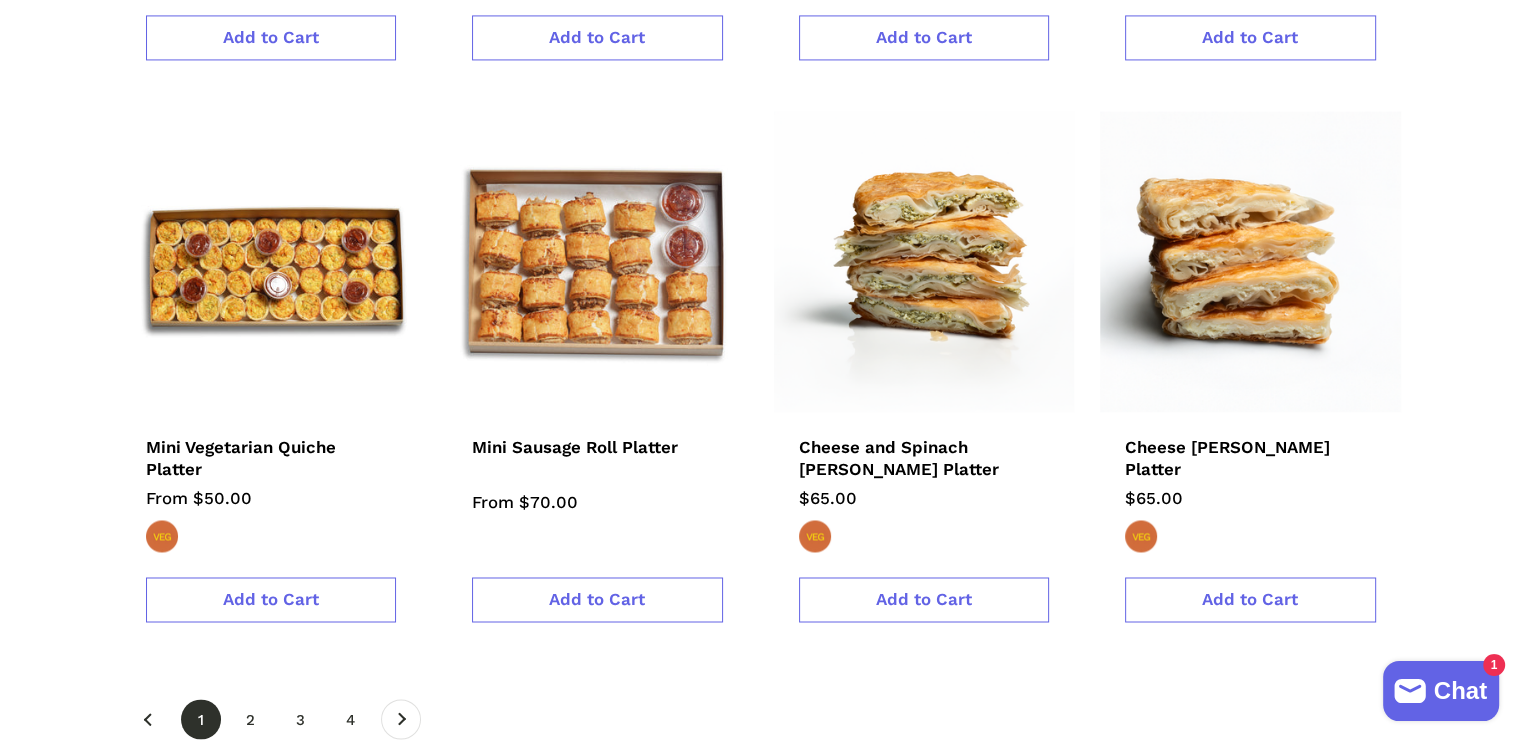 scroll, scrollTop: 3273, scrollLeft: 0, axis: vertical 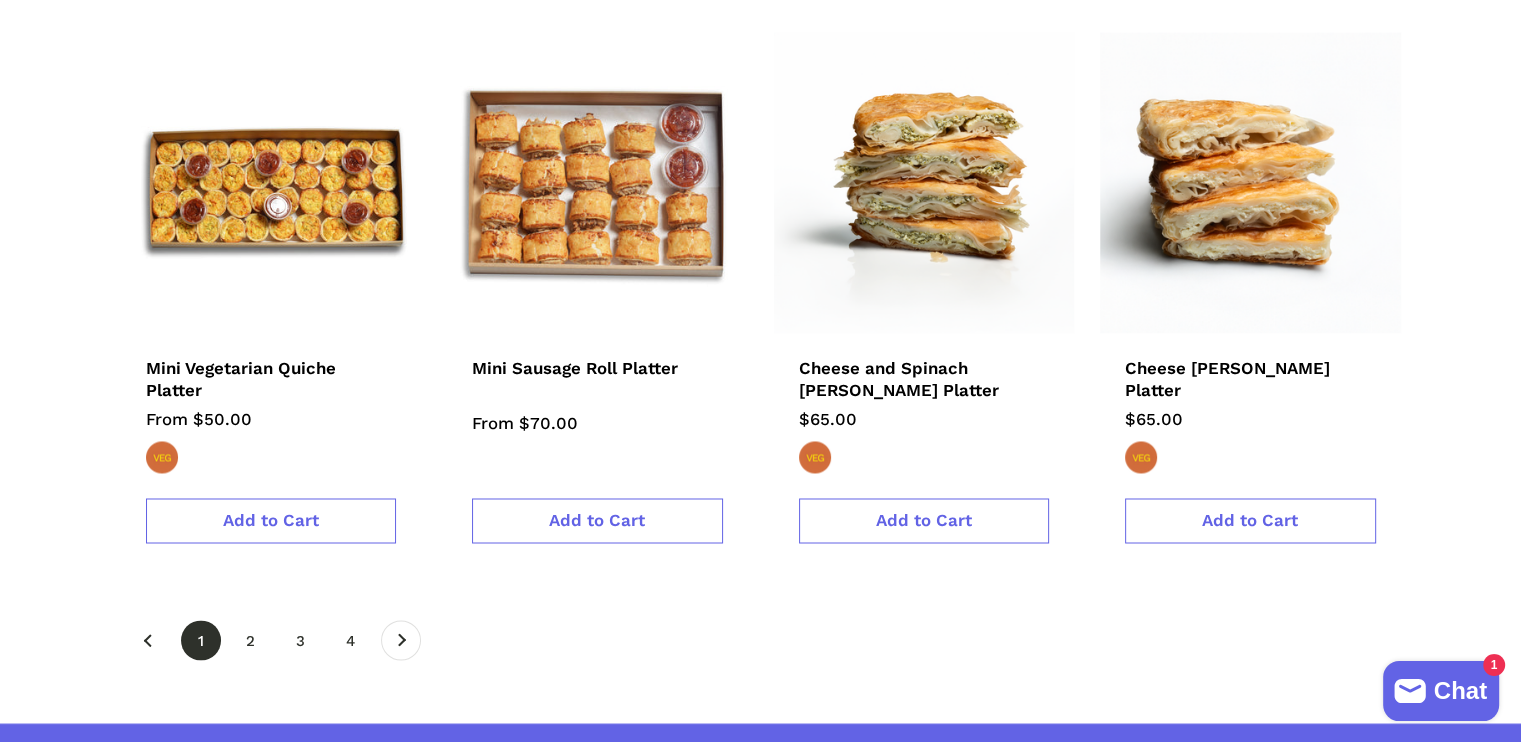 click on "Skip to content
Facebook
Instagram
Order before 2:30pm for NEXT DAY delivery
Open 24 hours / 7 days a week
Now Delivering
Account
Open cart
$0.00
0
Open menu
Open cart 0
Breakfast
Individuals
Savoury
Sweet
Shop All
Morning Tea
Individuals" at bounding box center [760, -941] 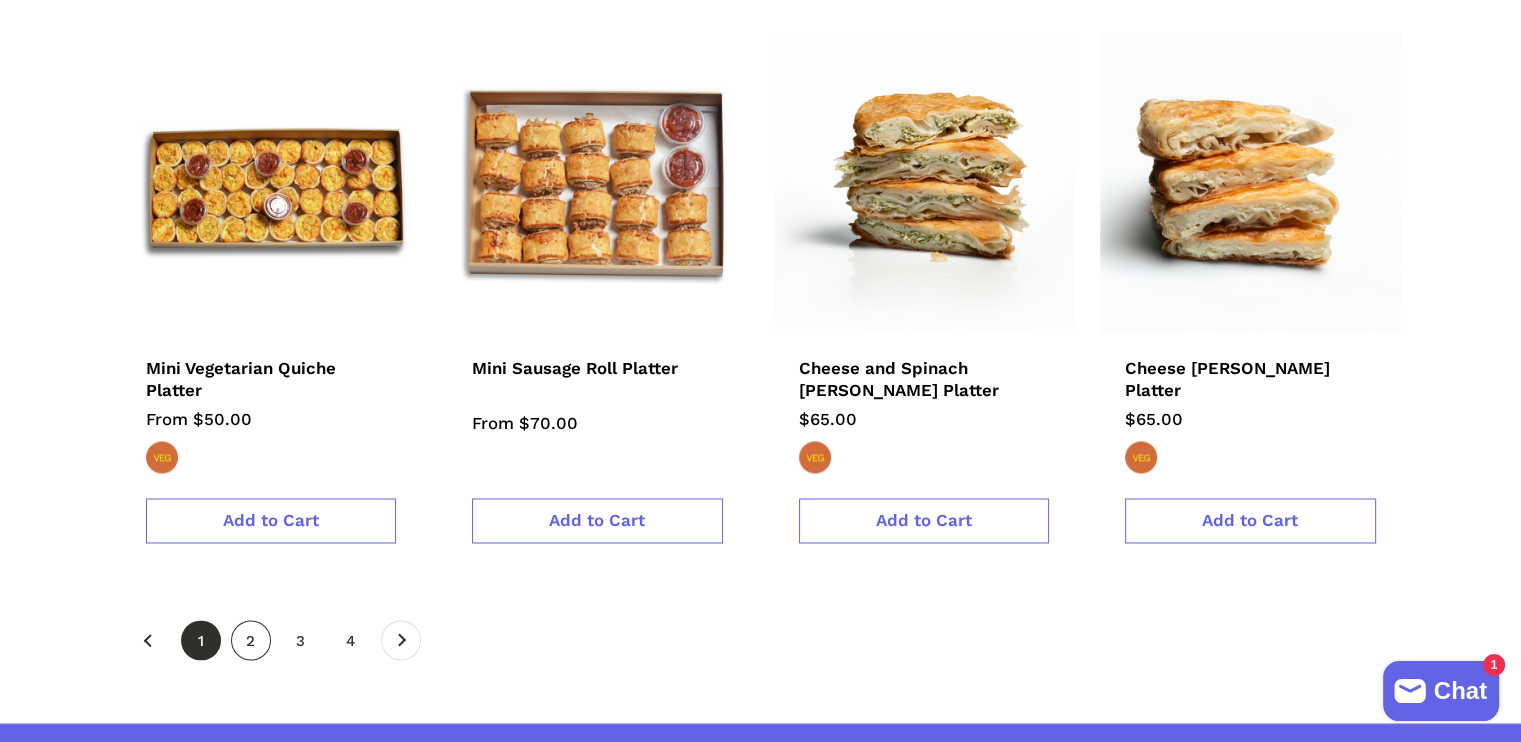 click on "page  2" at bounding box center (251, 640) 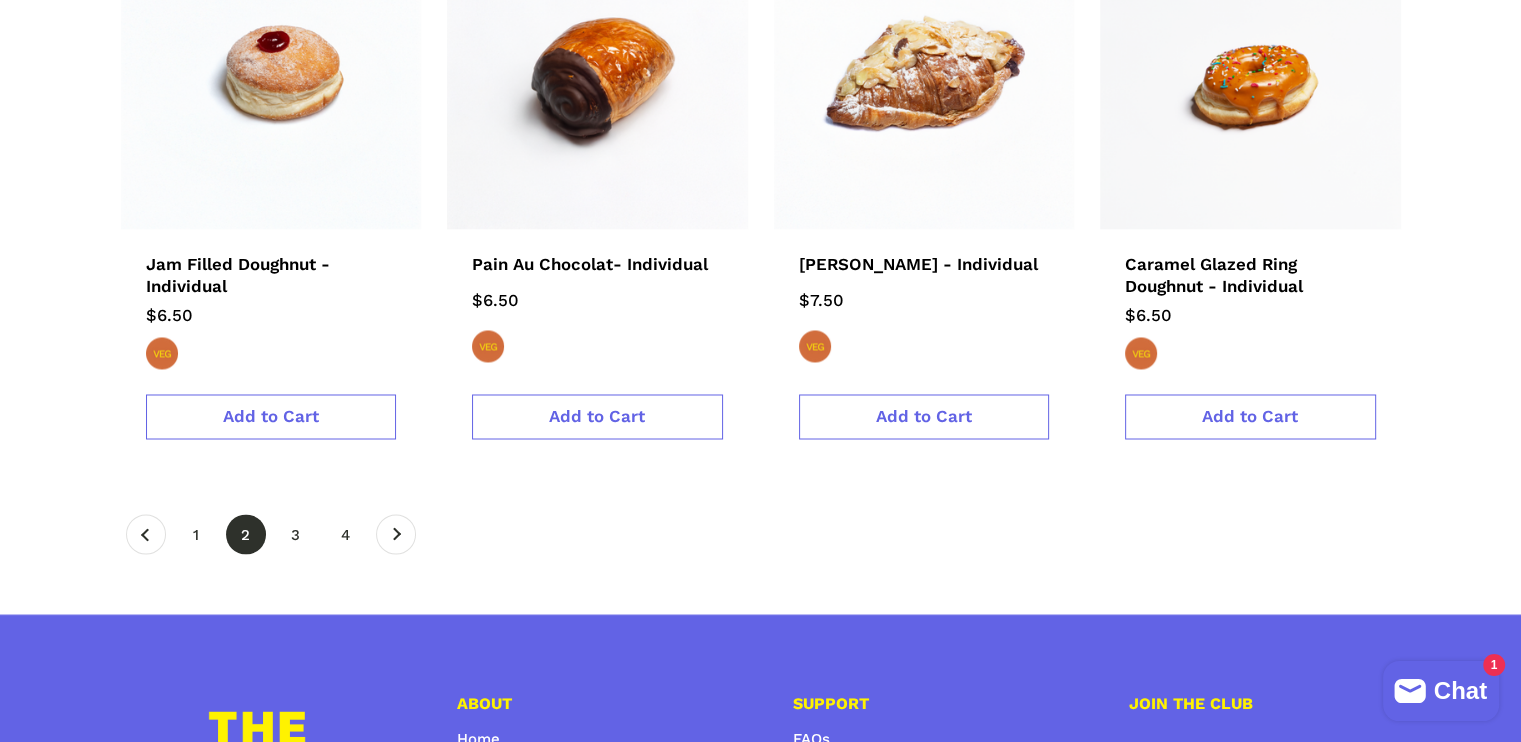 scroll, scrollTop: 3420, scrollLeft: 0, axis: vertical 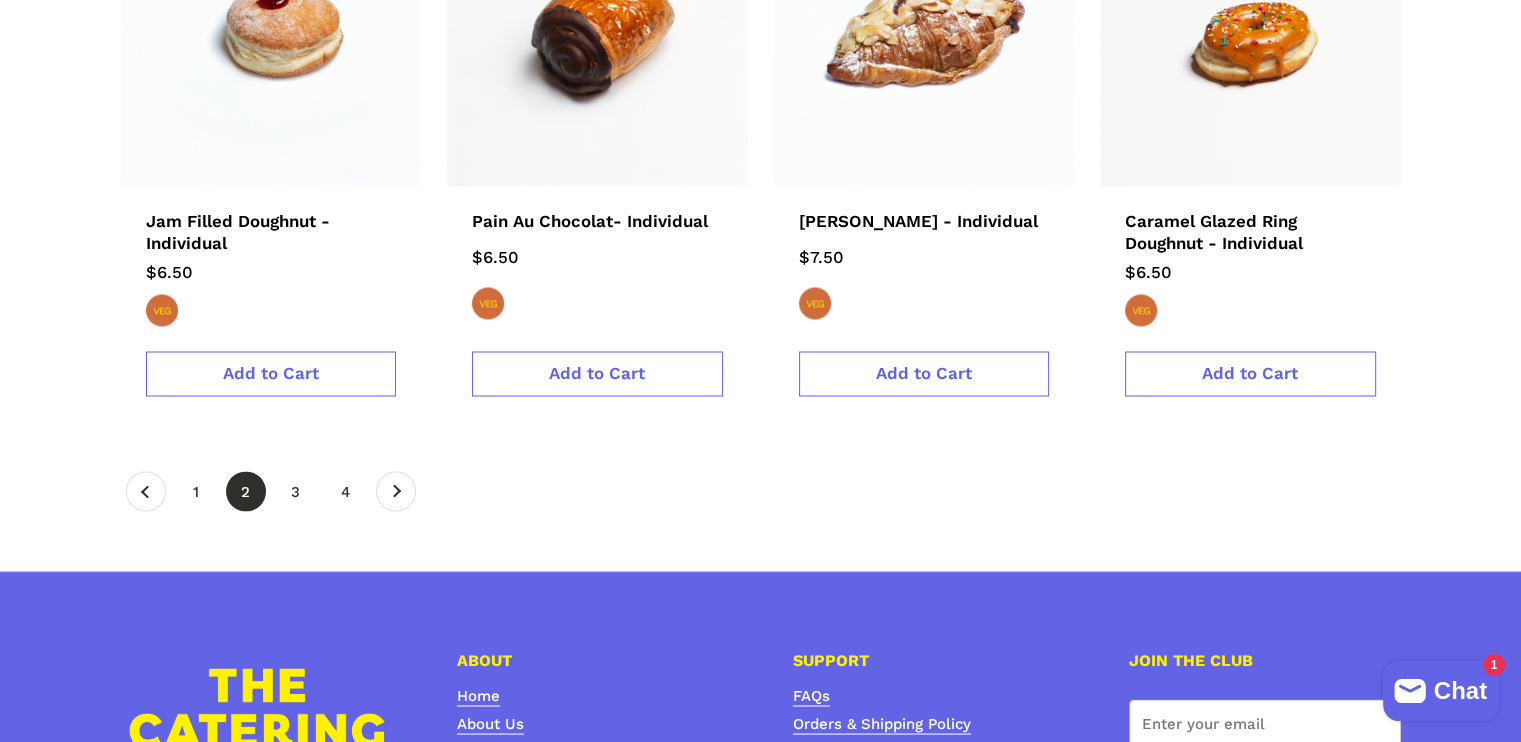 click on "Skip to content
Facebook
Instagram
Order before 2:30pm for NEXT DAY delivery
Open 24 hours / 7 days a week
Now Delivering
Account
Open cart
$0.00
0
Open menu
Open cart 0
Breakfast
Individuals
Savoury
Sweet
Shop All
Morning Tea
Individuals" at bounding box center (760, -1090) 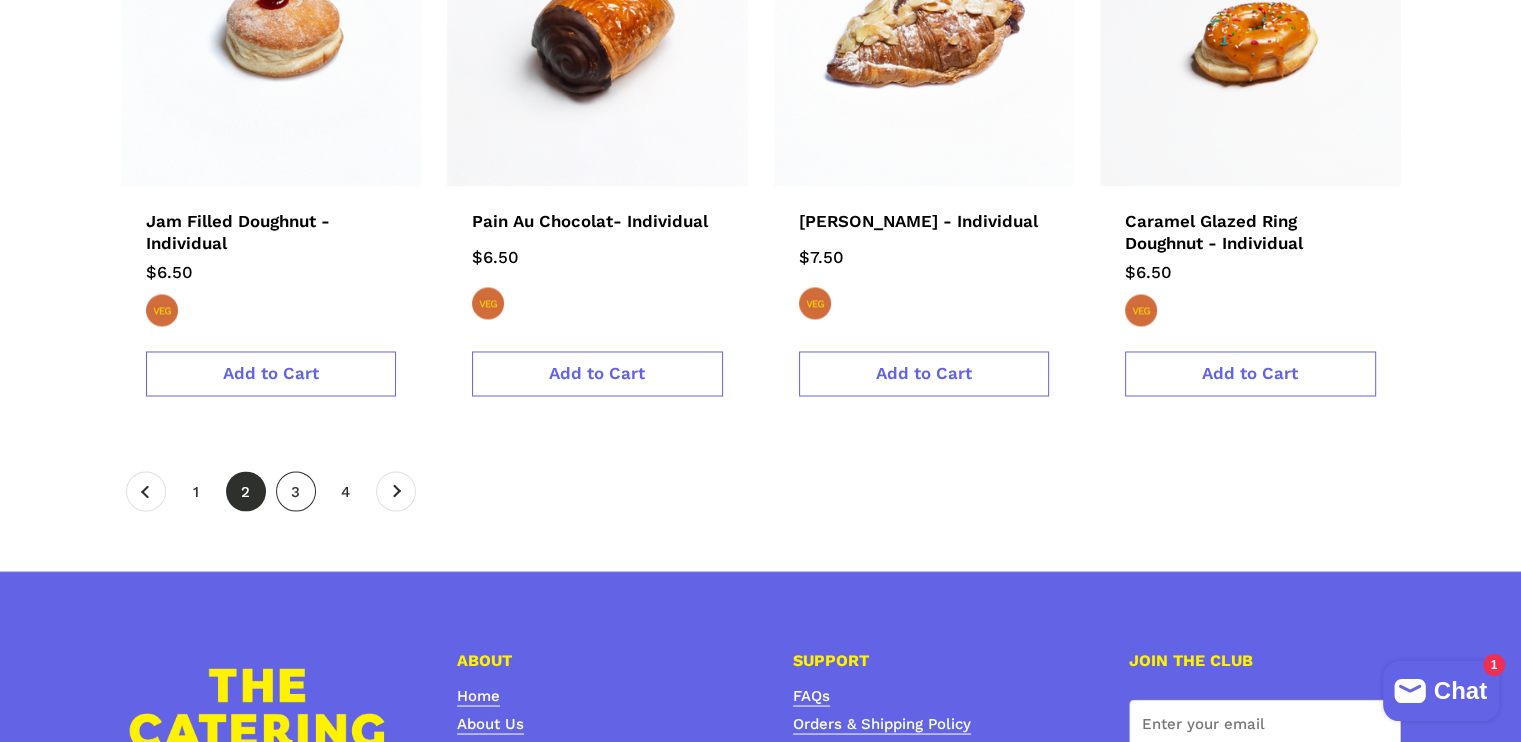 click on "page  3" at bounding box center [296, 491] 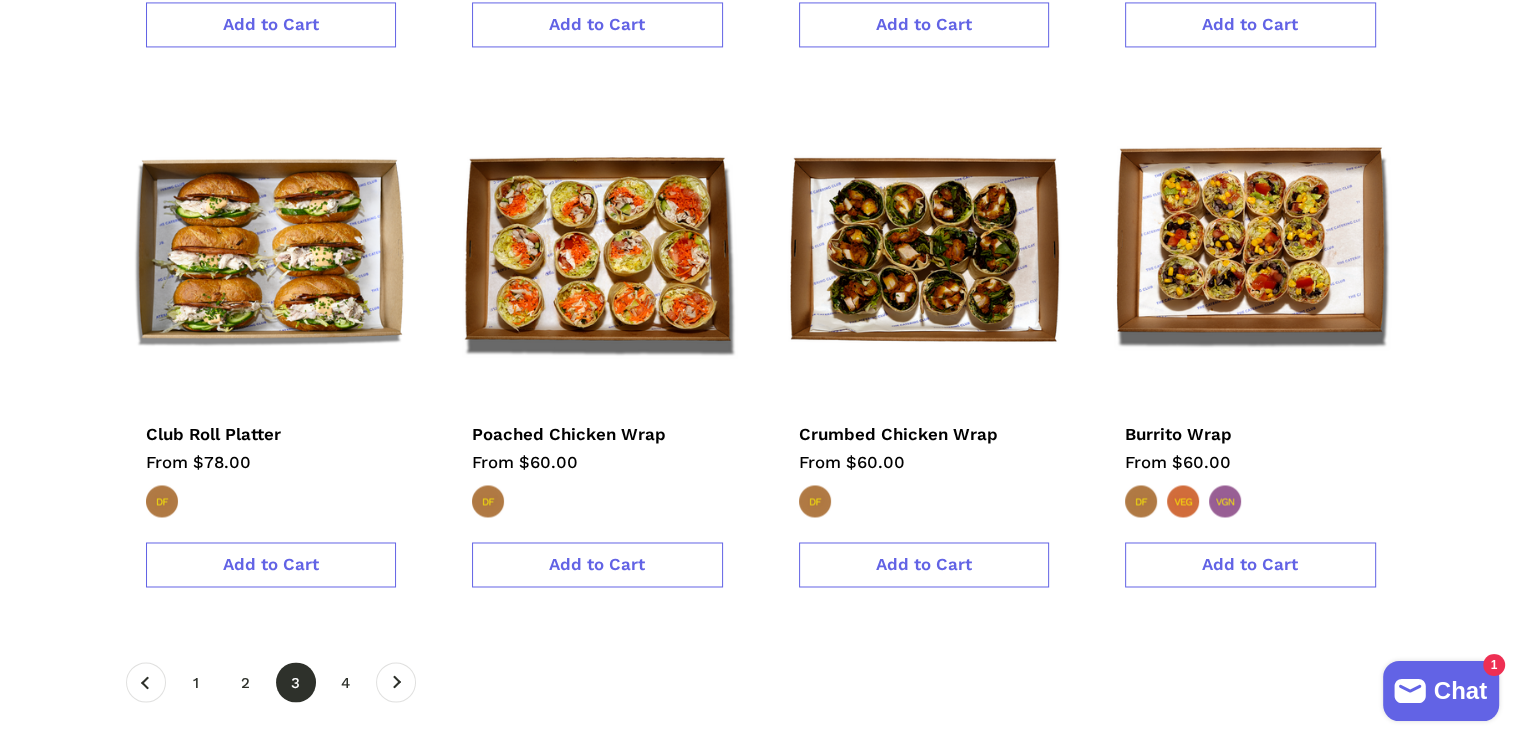 scroll, scrollTop: 0, scrollLeft: 0, axis: both 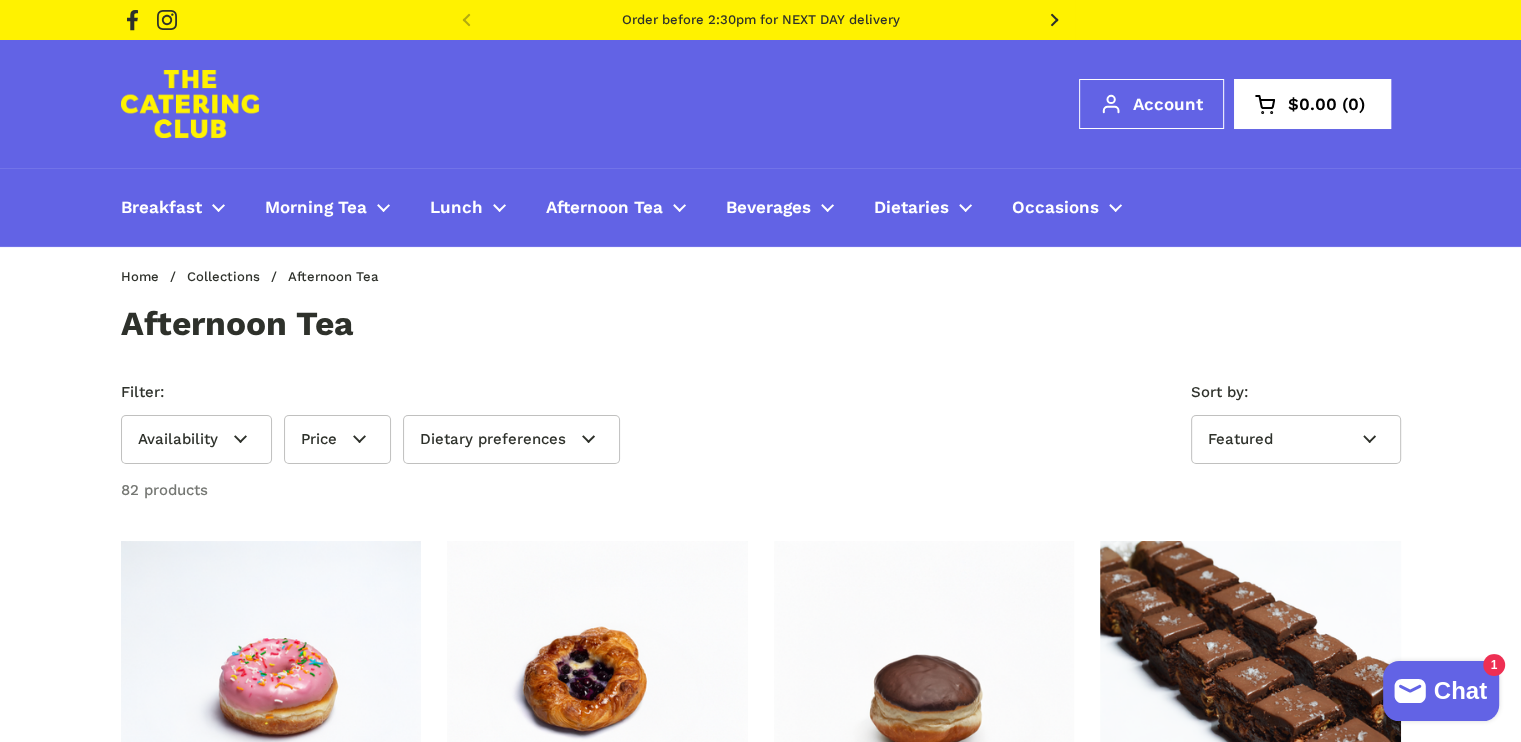 drag, startPoint x: 1535, startPoint y: 90, endPoint x: 1535, endPoint y: 74, distance: 16 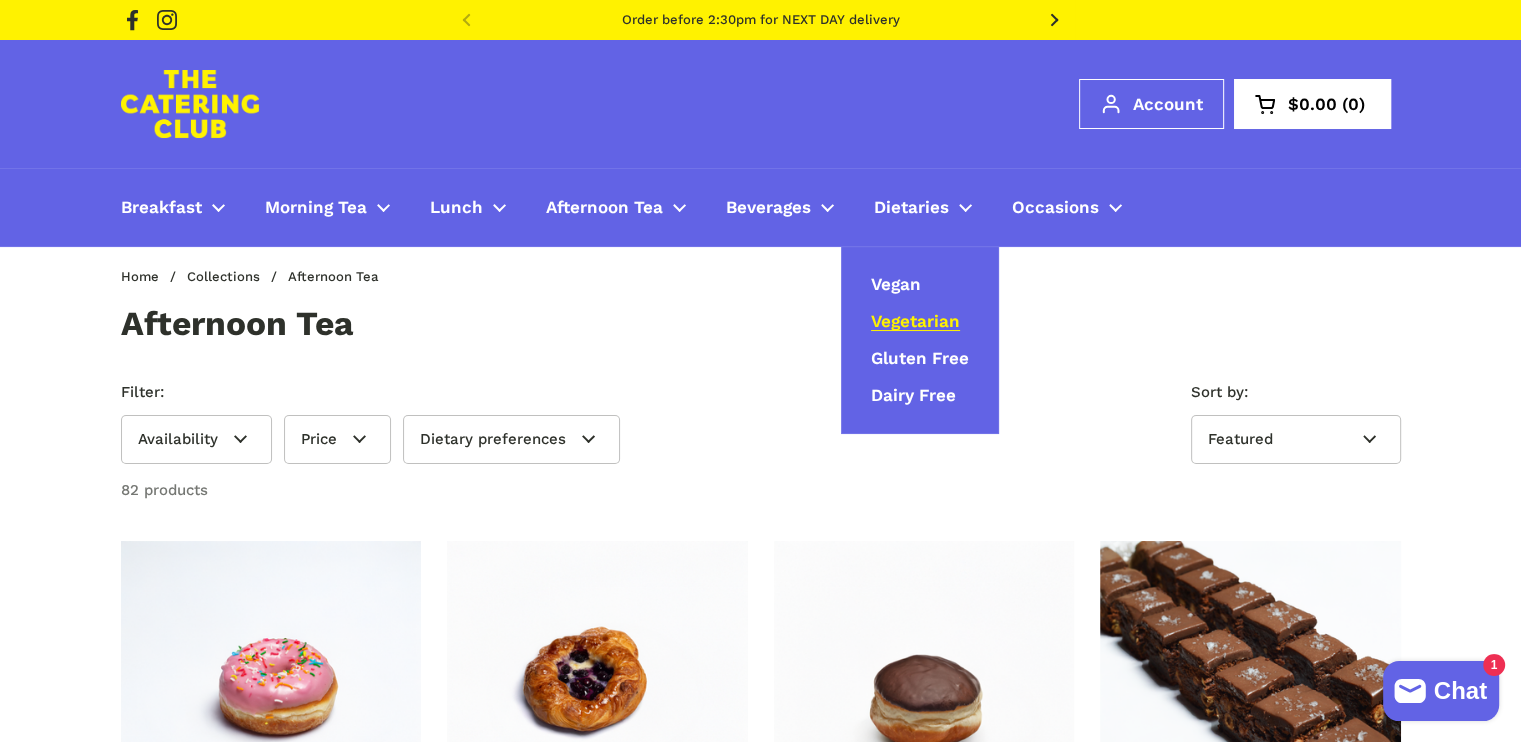 click on "Vegetarian" at bounding box center [915, 322] 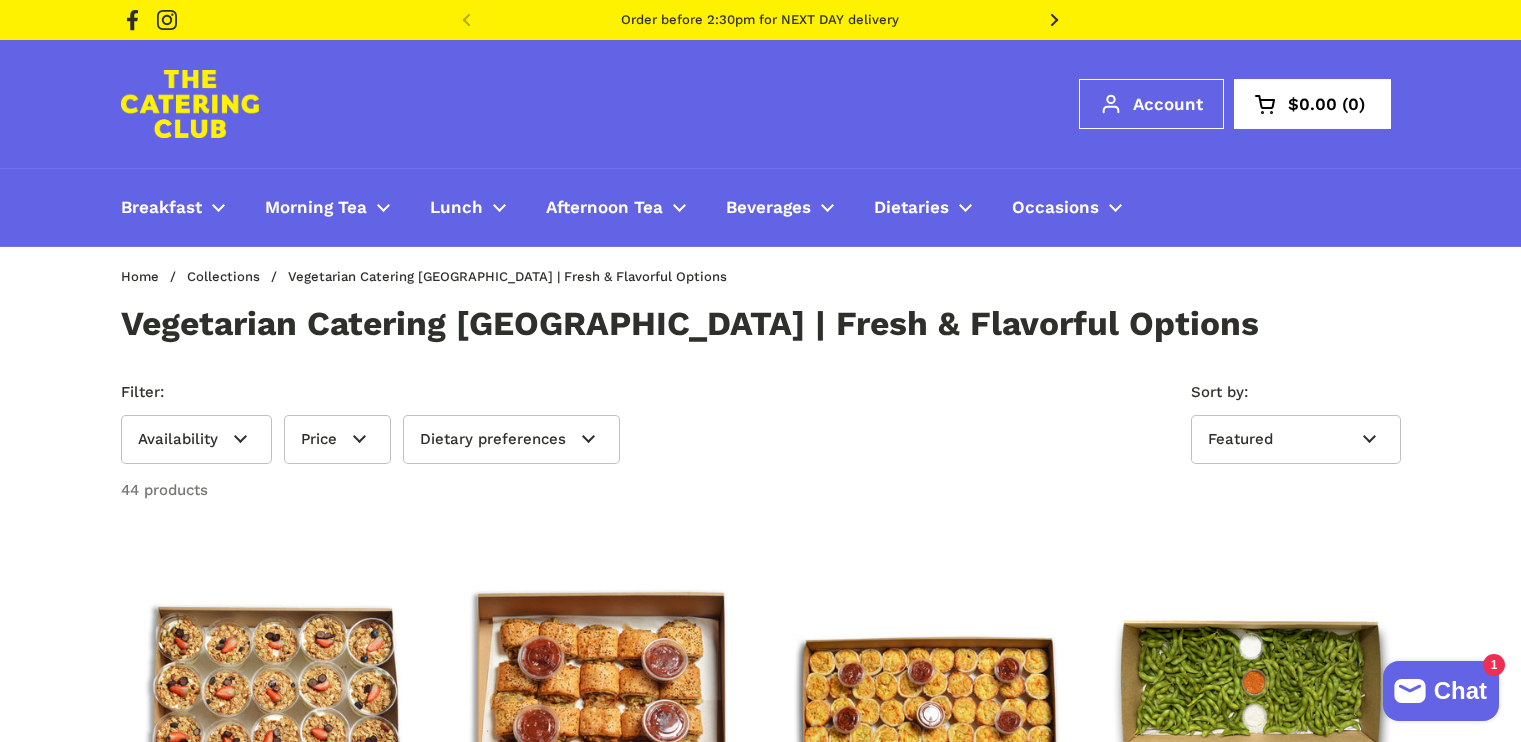 scroll, scrollTop: 0, scrollLeft: 0, axis: both 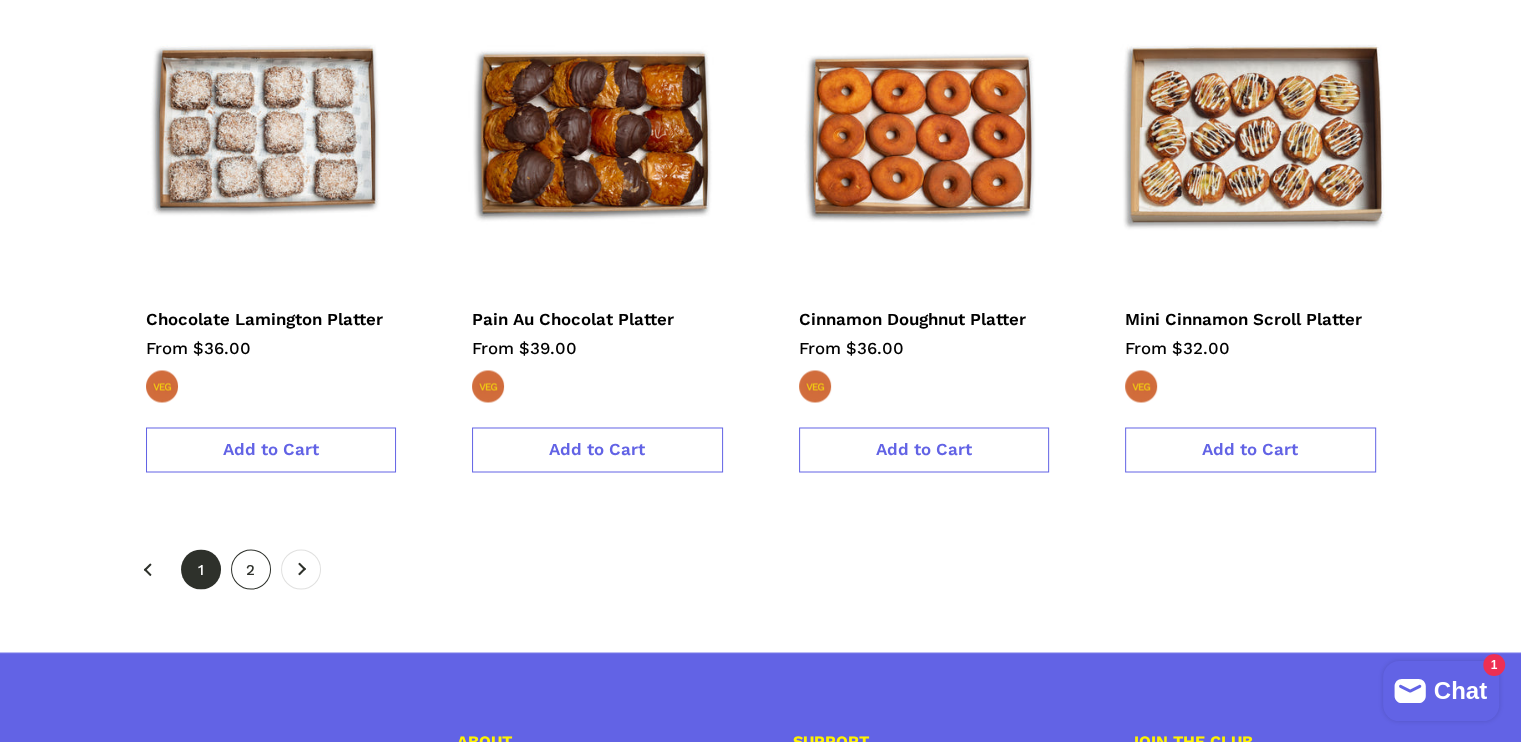 click on "page  2" at bounding box center (251, 569) 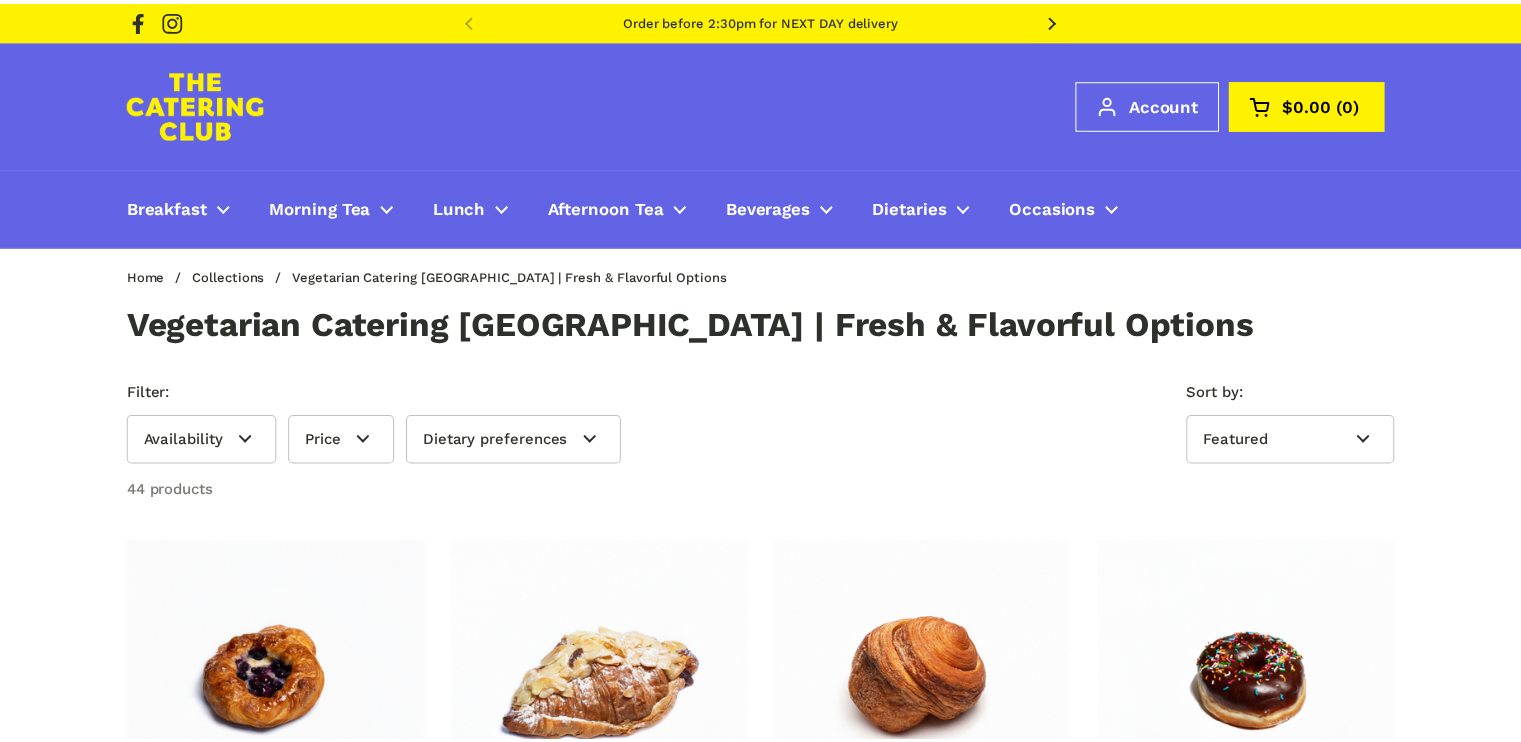 scroll, scrollTop: 0, scrollLeft: 0, axis: both 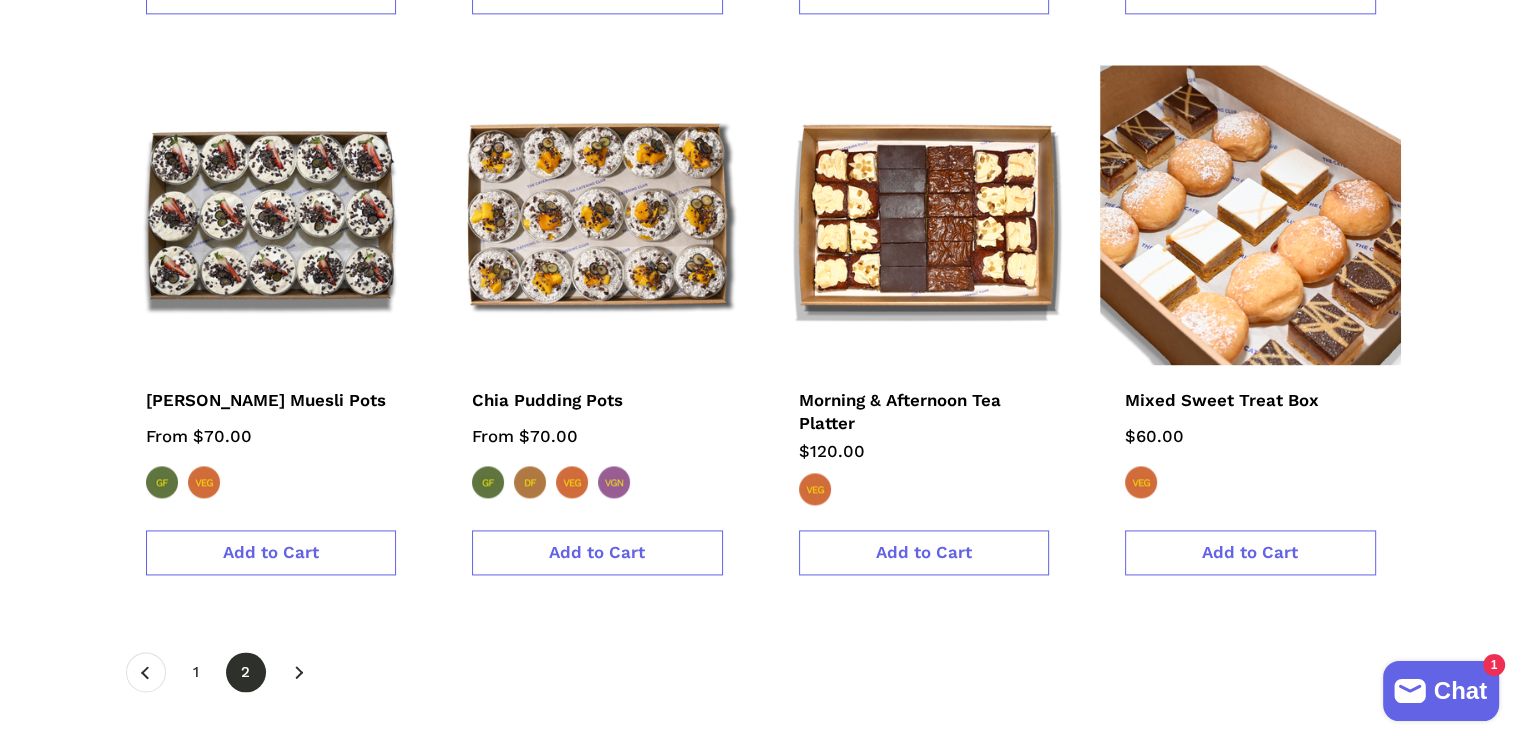 drag, startPoint x: 1535, startPoint y: 120, endPoint x: 1503, endPoint y: 585, distance: 466.09976 